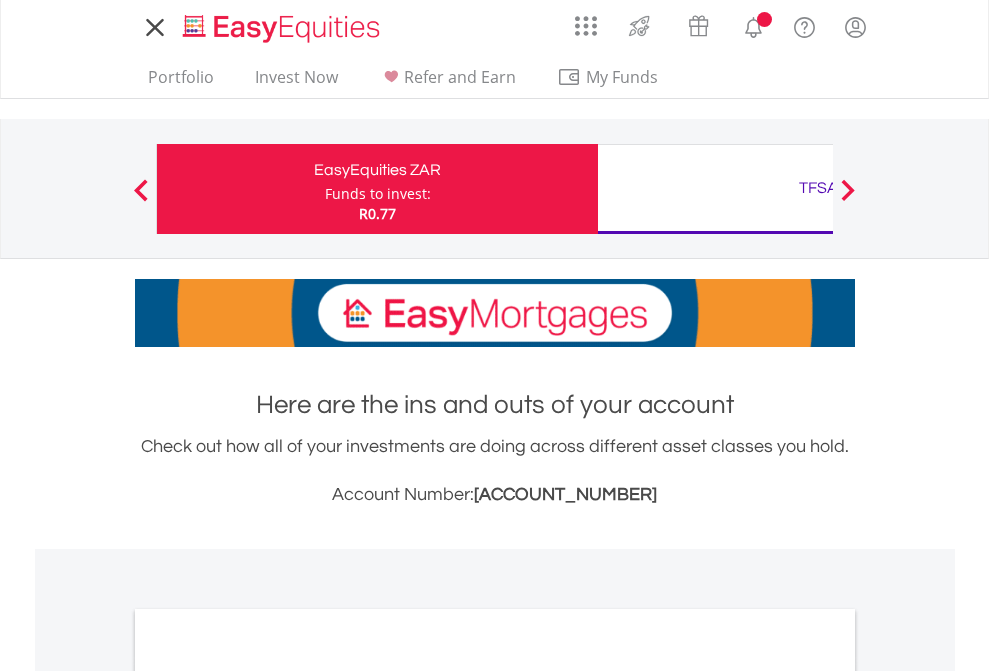 scroll, scrollTop: 0, scrollLeft: 0, axis: both 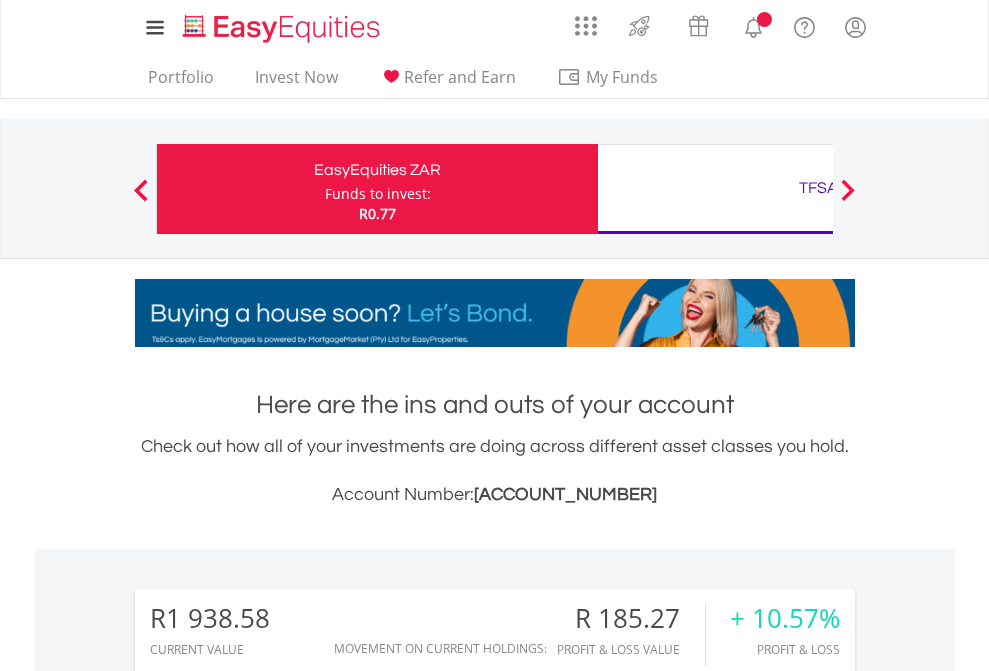 click on "Funds to invest:" at bounding box center (378, 194) 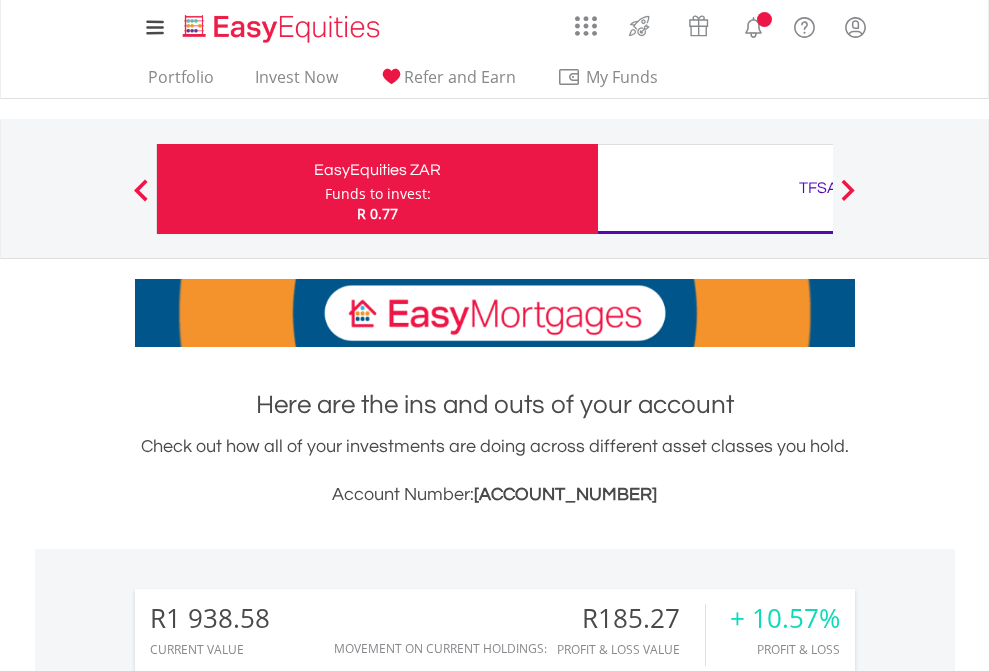 scroll, scrollTop: 0, scrollLeft: 0, axis: both 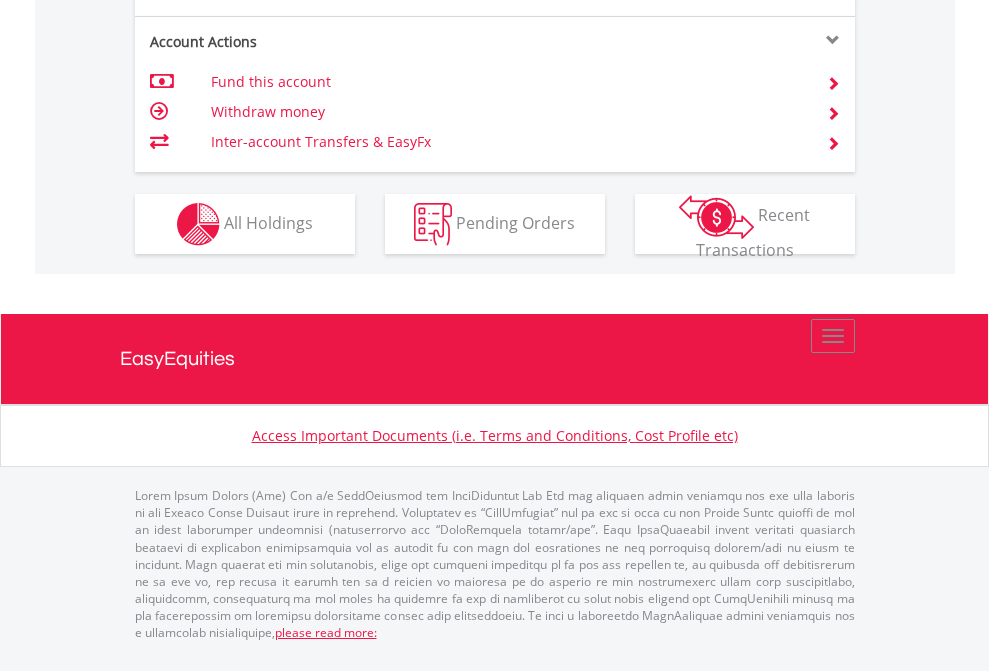click on "Investment types" at bounding box center [706, -337] 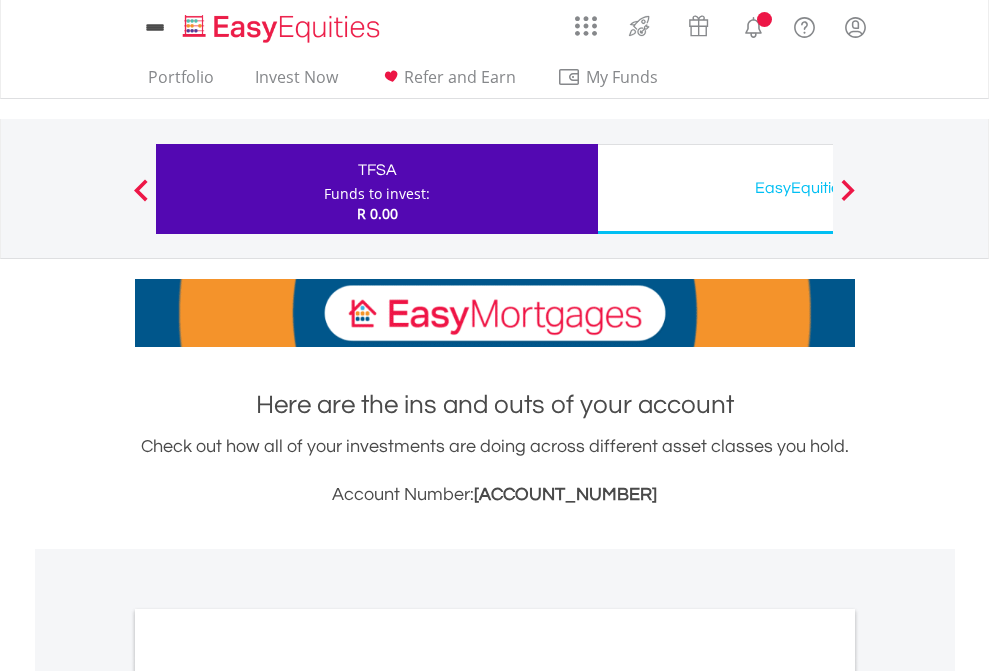 scroll, scrollTop: 0, scrollLeft: 0, axis: both 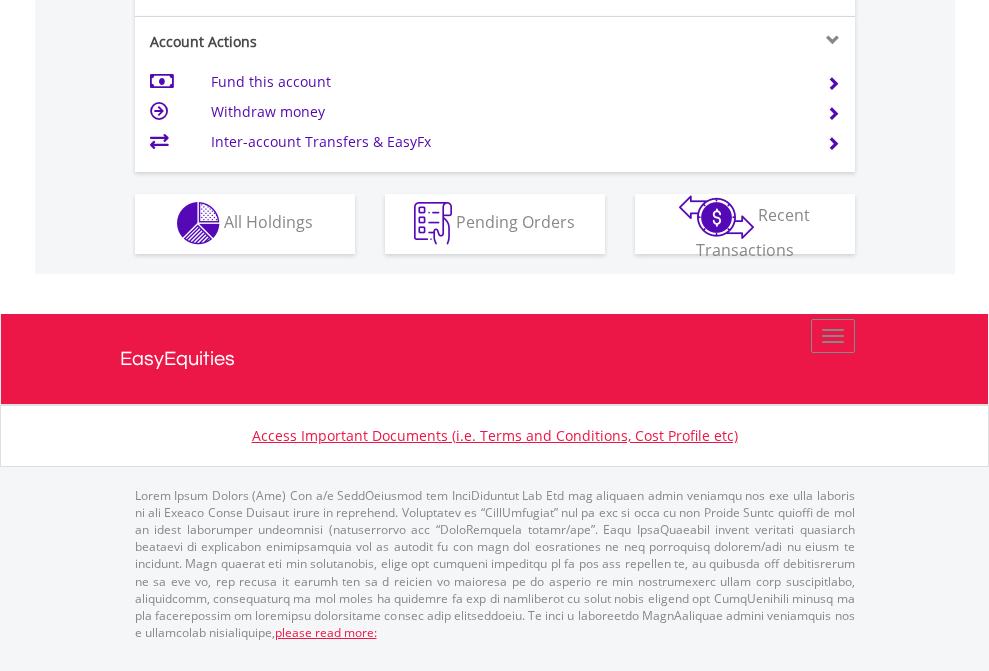 click on "Investment types" at bounding box center [706, -353] 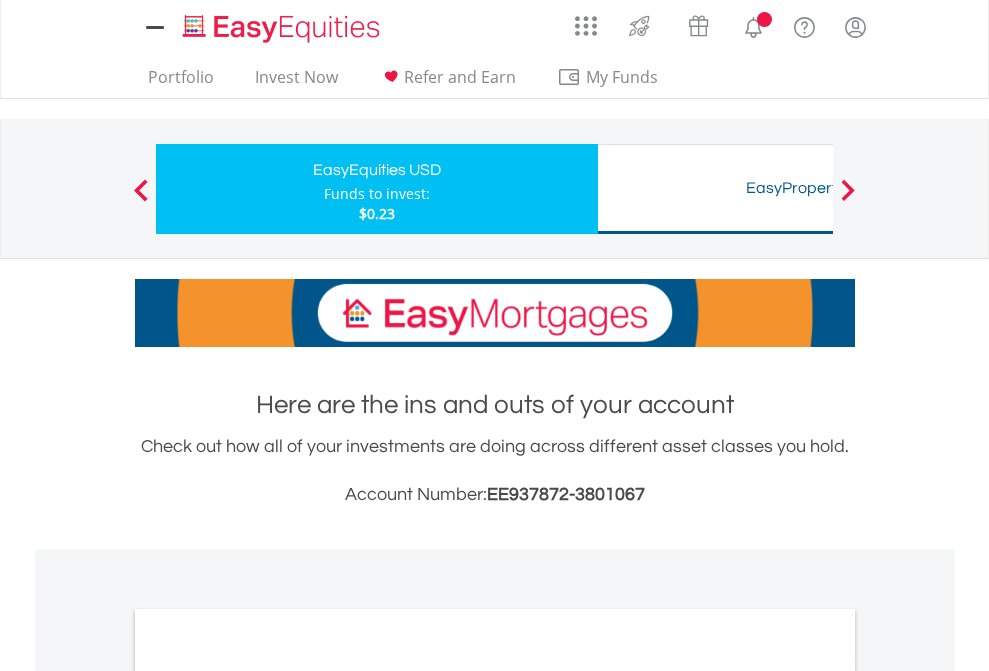 scroll, scrollTop: 0, scrollLeft: 0, axis: both 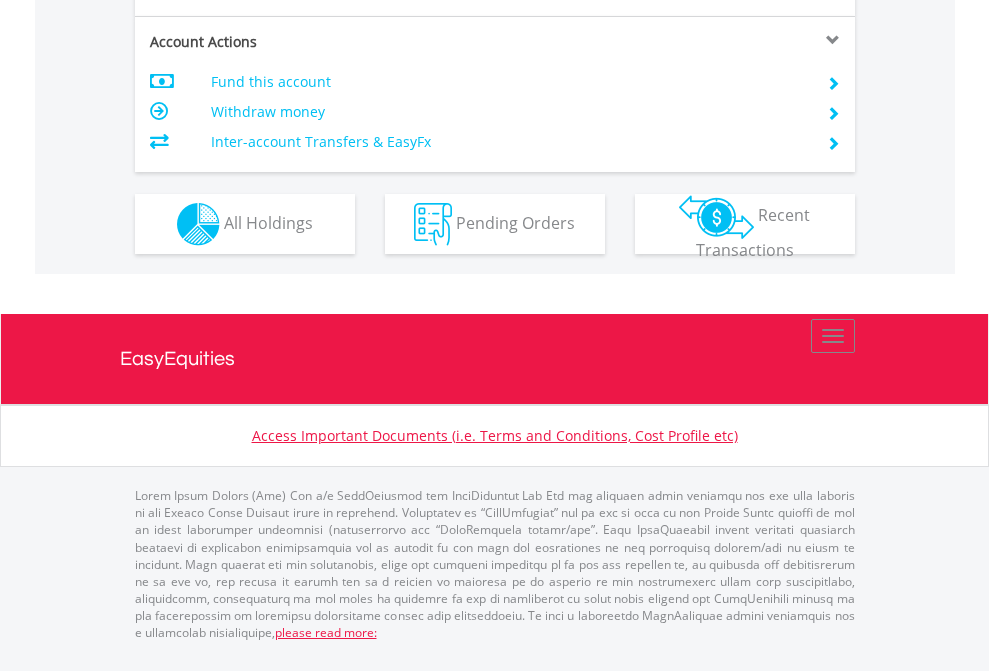 click on "Investment types" at bounding box center [706, -337] 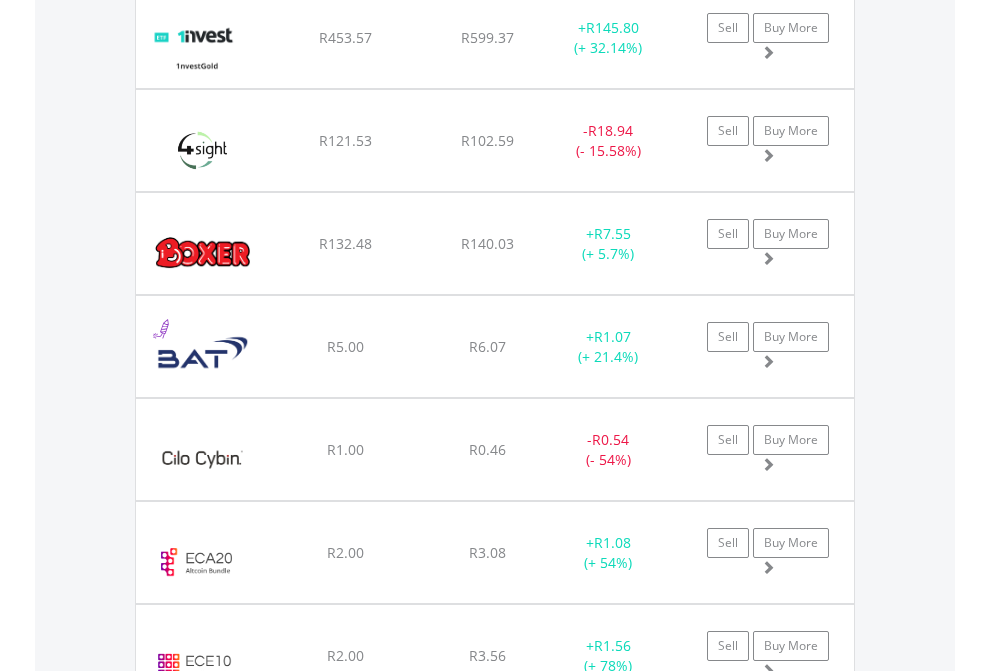 scroll, scrollTop: 2385, scrollLeft: 0, axis: vertical 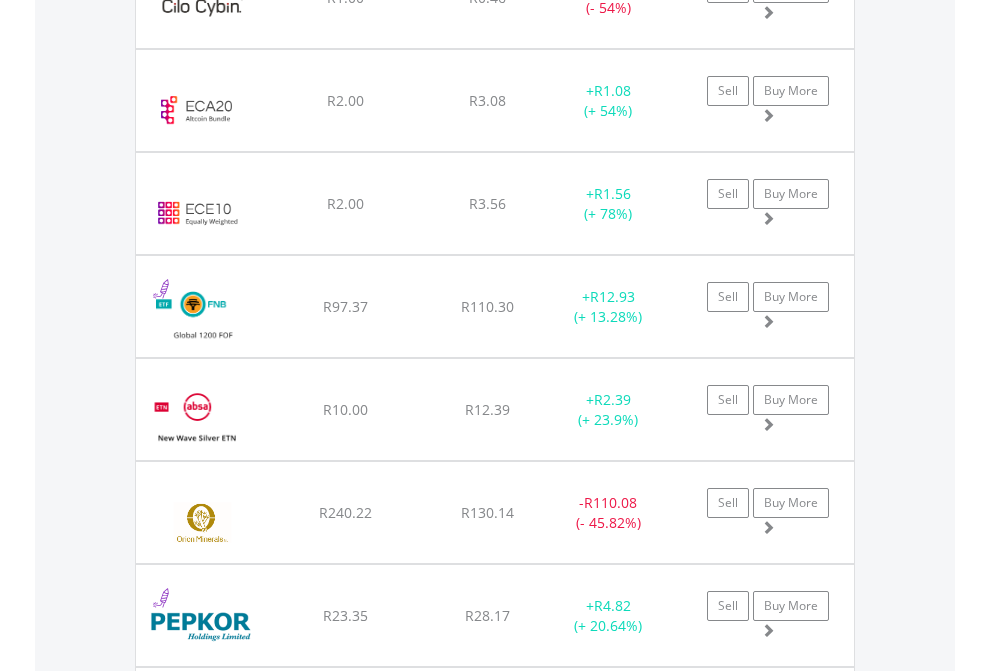 click on "TFSA" at bounding box center (818, -2197) 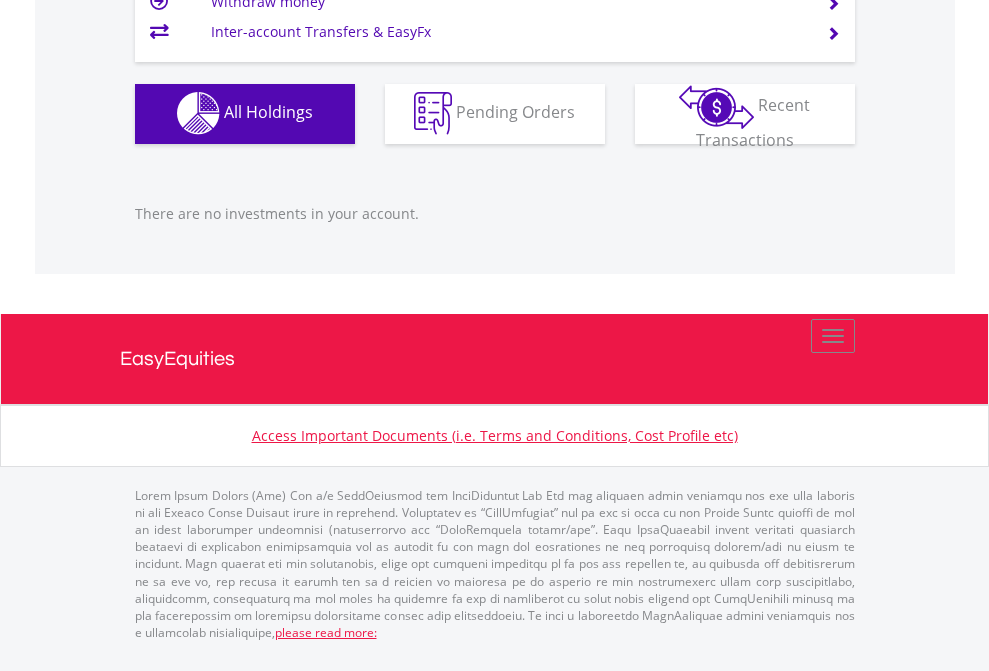 scroll, scrollTop: 1980, scrollLeft: 0, axis: vertical 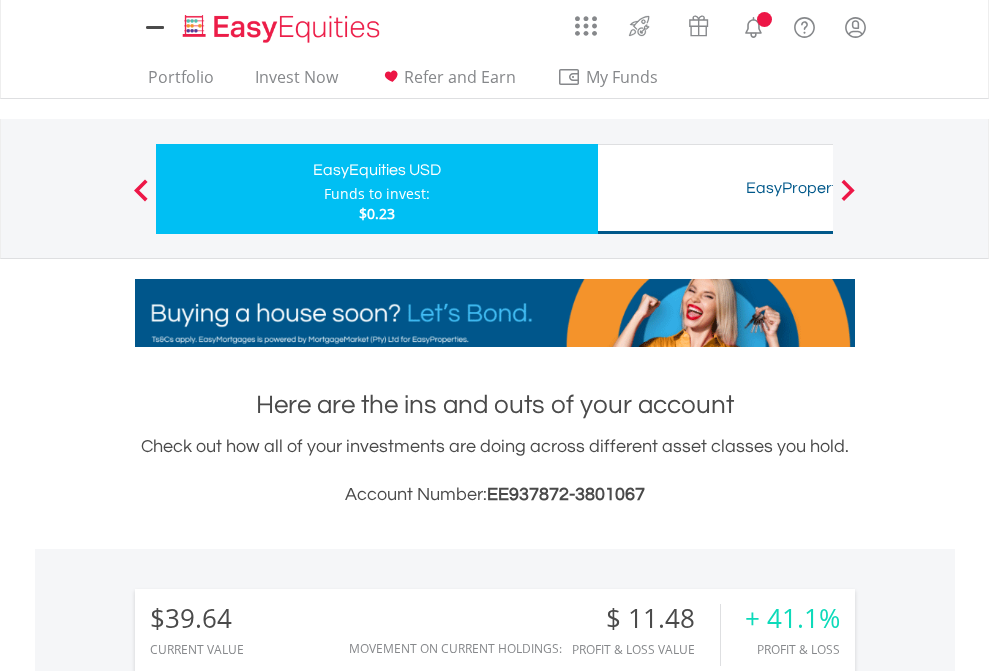 click on "All Holdings" at bounding box center [268, 1506] 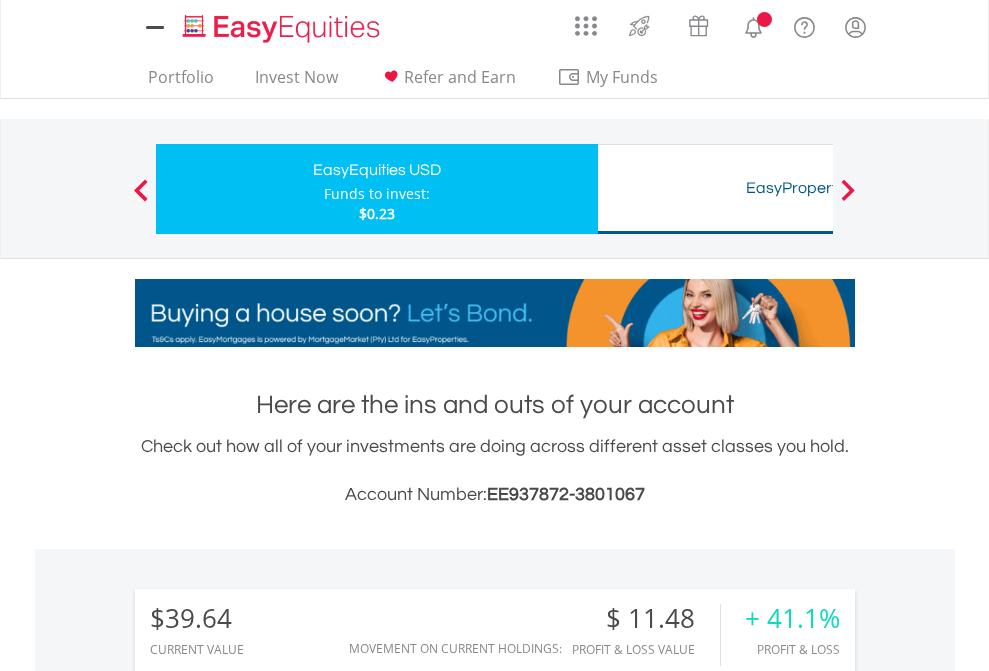 scroll, scrollTop: 999808, scrollLeft: 999687, axis: both 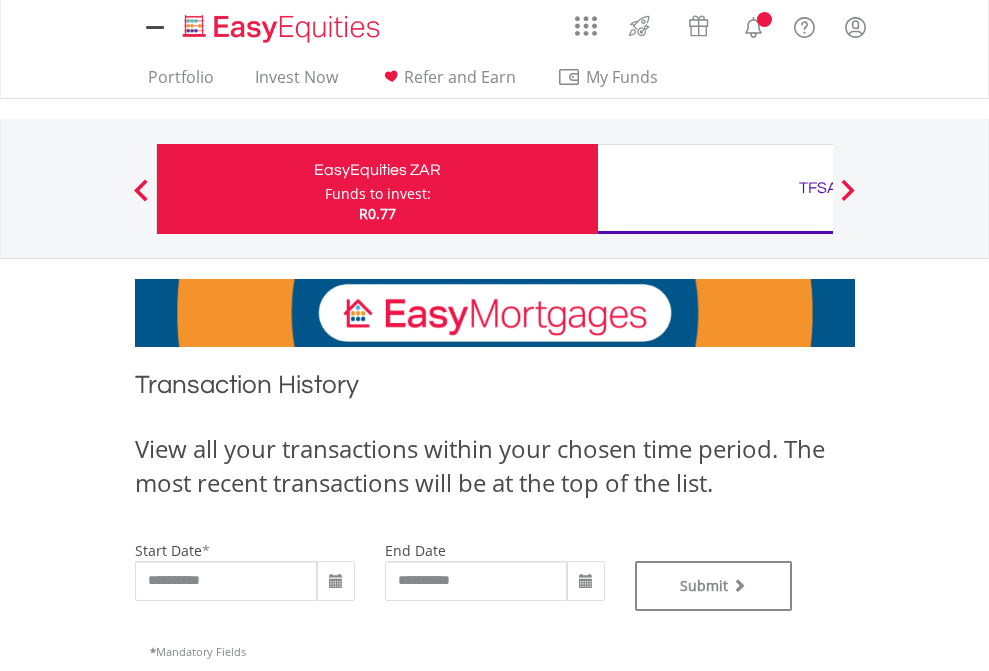 type on "**********" 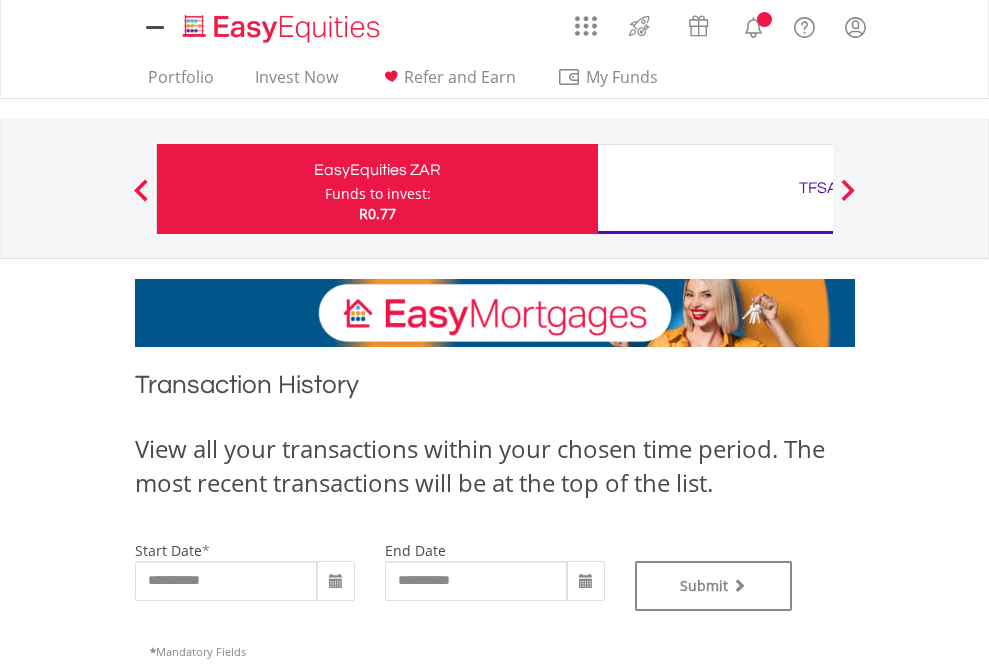 scroll, scrollTop: 0, scrollLeft: 0, axis: both 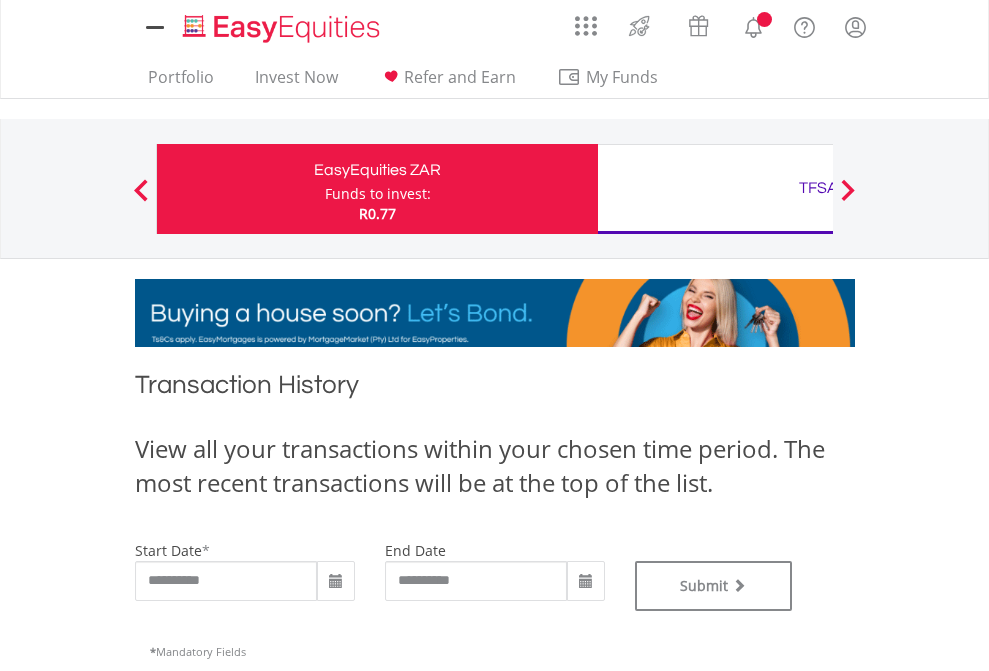 type on "**********" 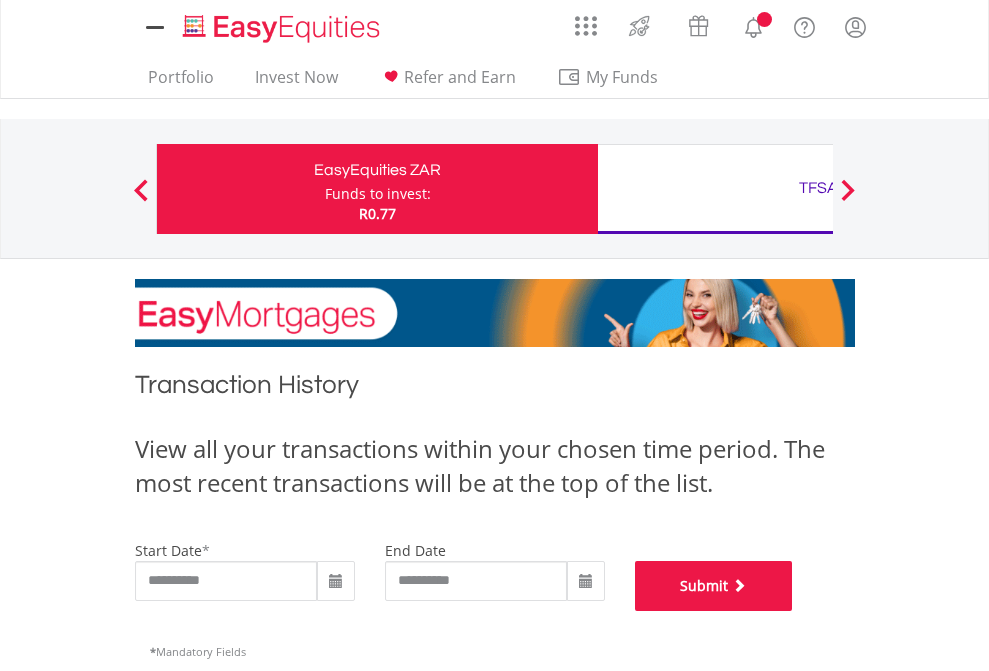 click on "Submit" at bounding box center (714, 586) 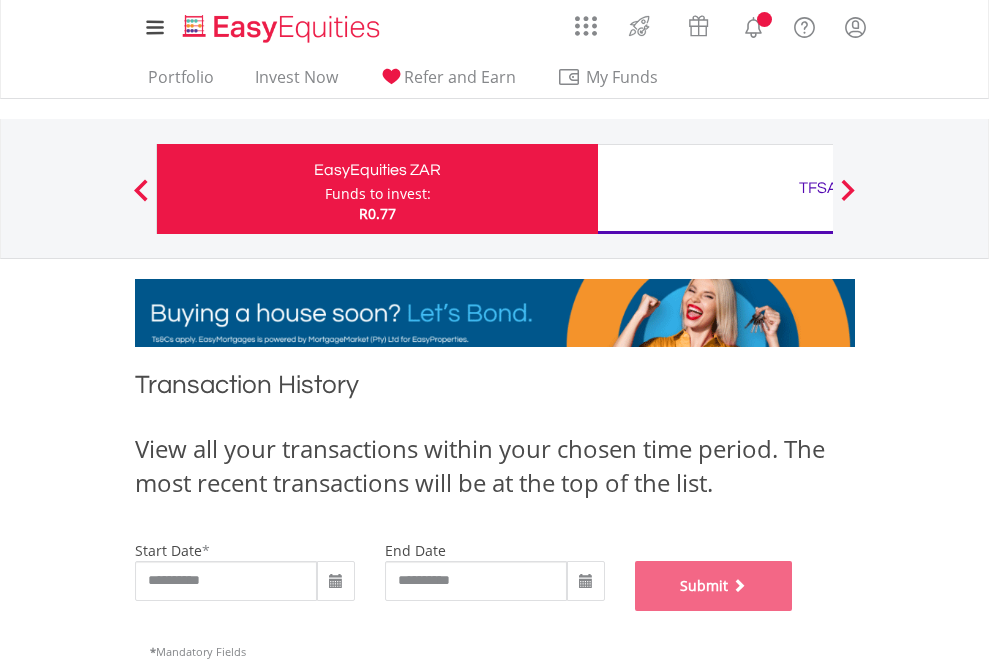 scroll, scrollTop: 811, scrollLeft: 0, axis: vertical 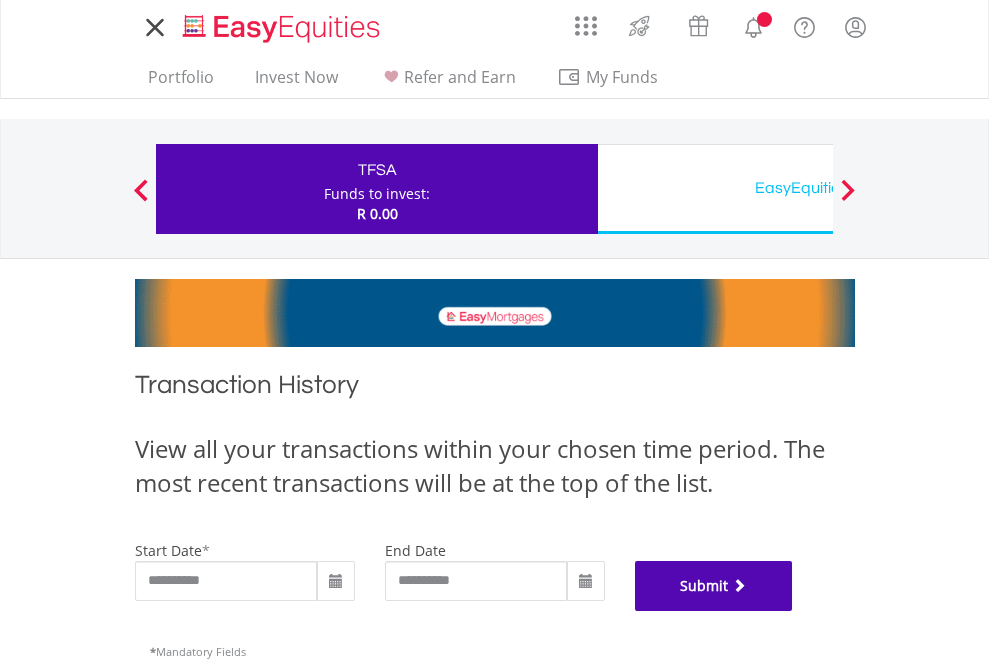 click on "Submit" at bounding box center (714, 586) 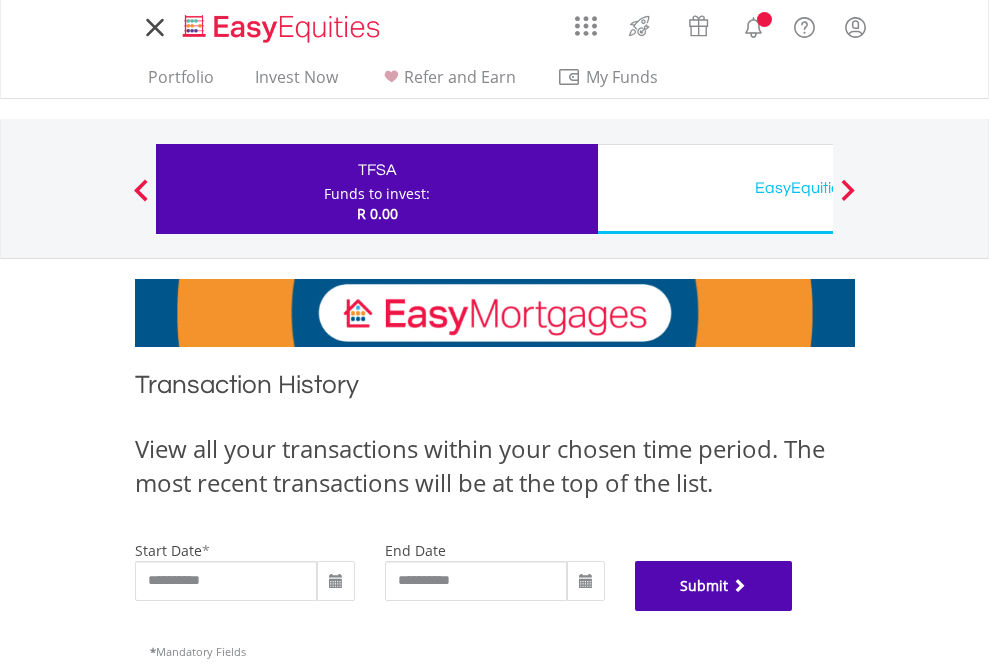scroll, scrollTop: 811, scrollLeft: 0, axis: vertical 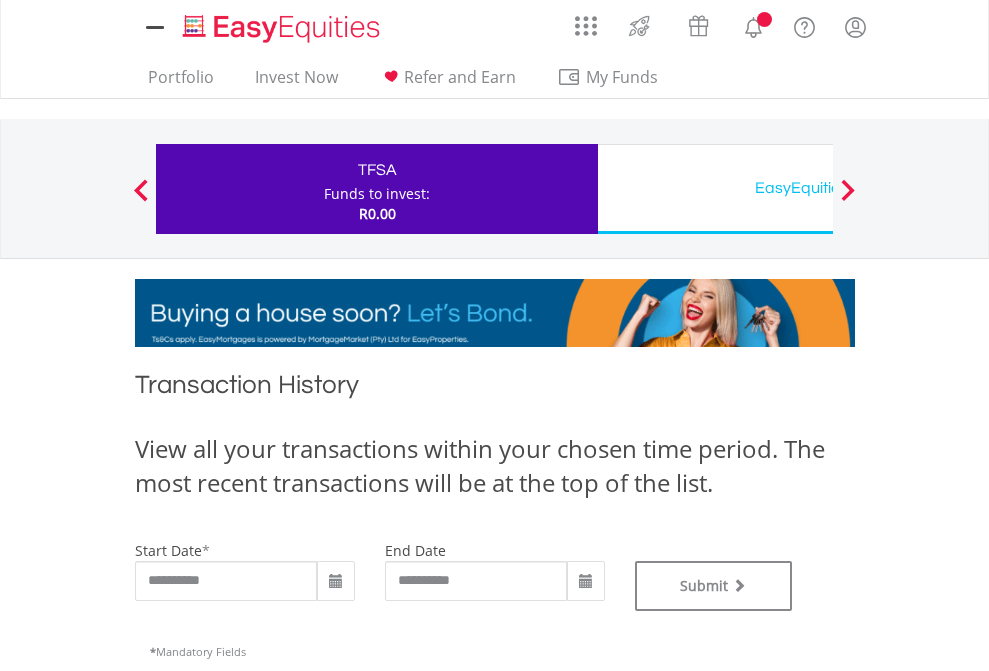 click on "EasyEquities USD" at bounding box center (818, 188) 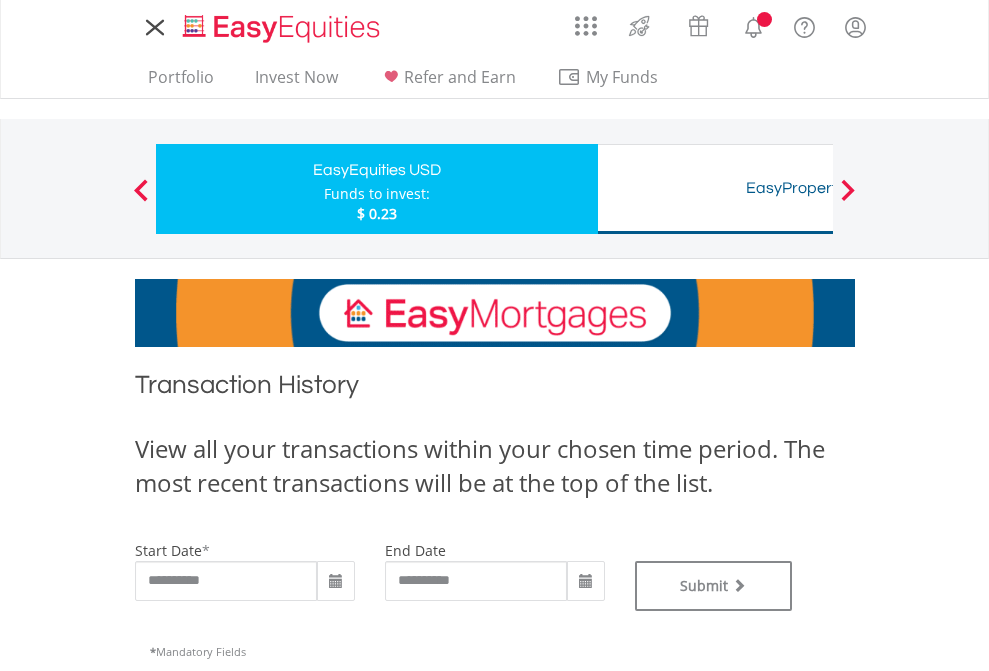 scroll, scrollTop: 0, scrollLeft: 0, axis: both 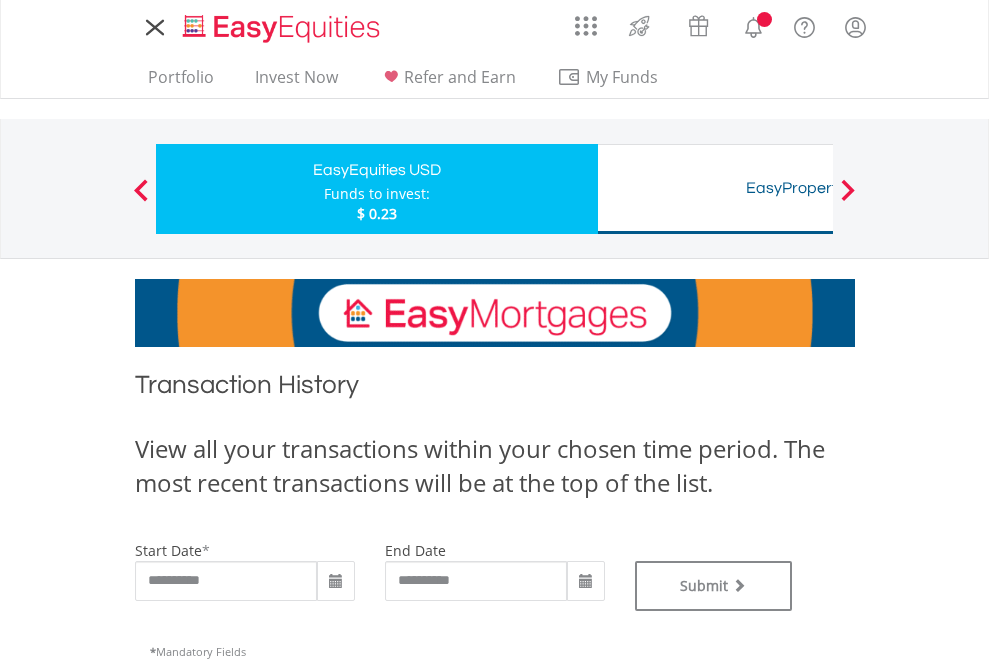 type on "**********" 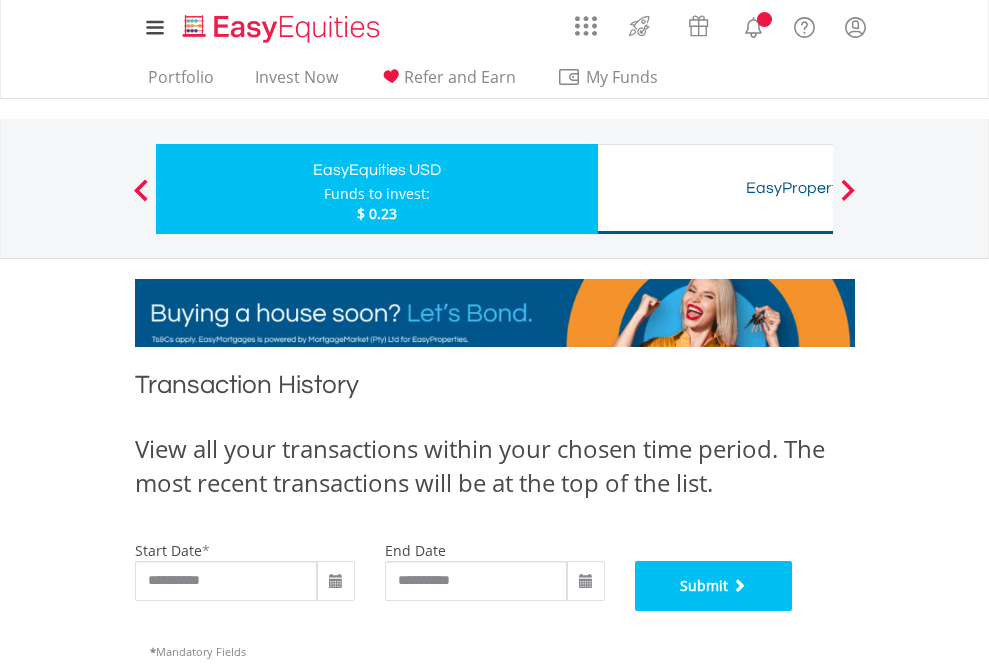 click on "Submit" at bounding box center [714, 586] 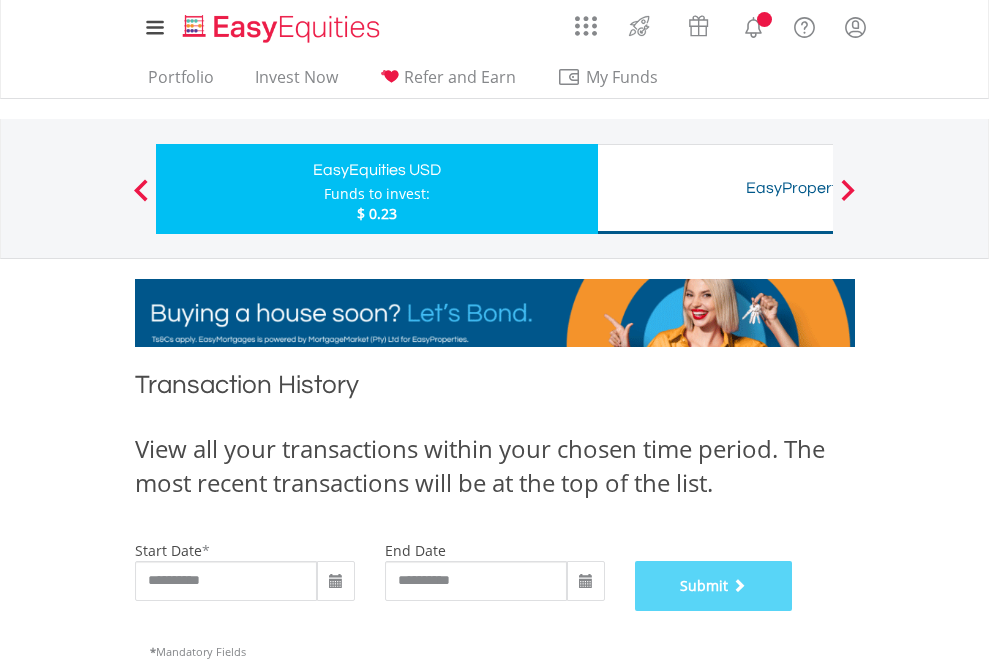 scroll, scrollTop: 811, scrollLeft: 0, axis: vertical 